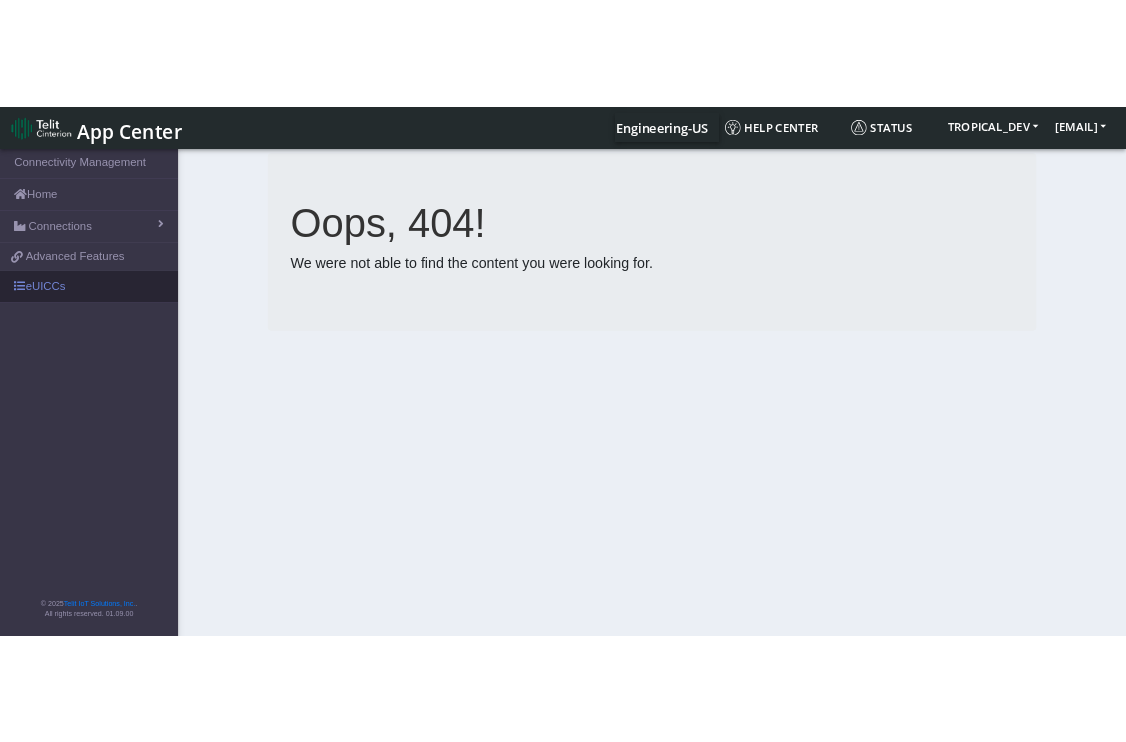 scroll, scrollTop: 0, scrollLeft: 0, axis: both 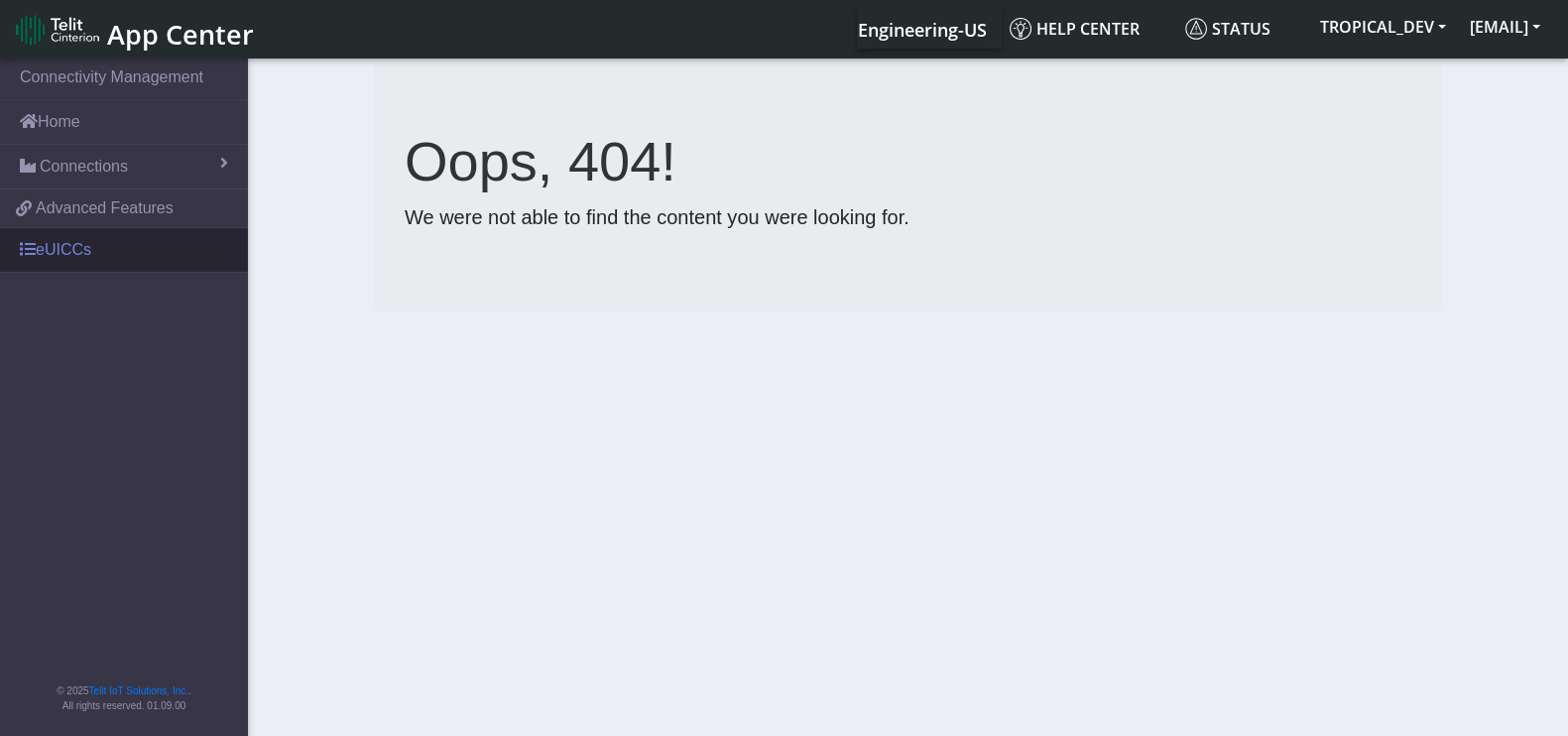 click on "eUICCs" at bounding box center (124, 250) 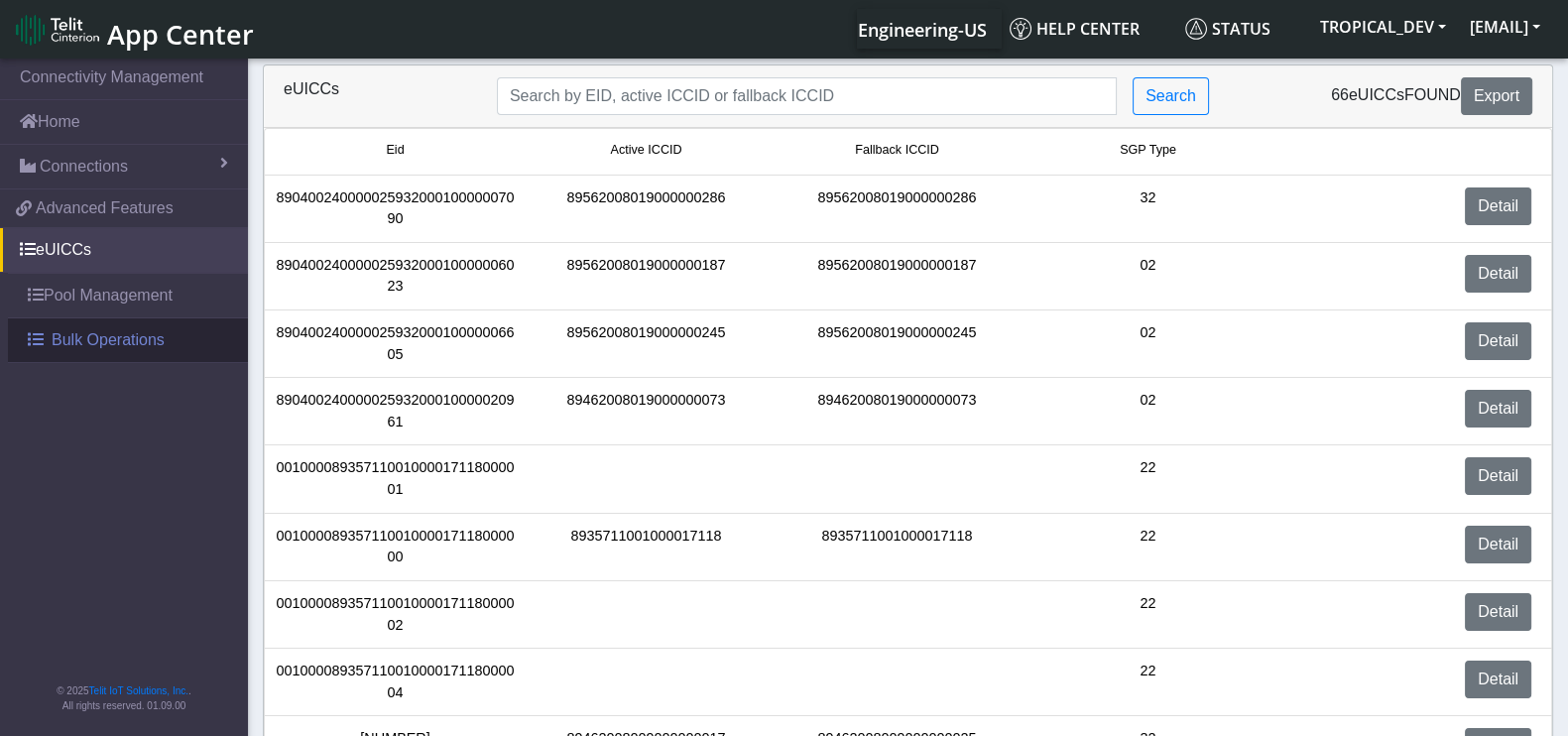 click on "Bulk Operations" at bounding box center (108, 340) 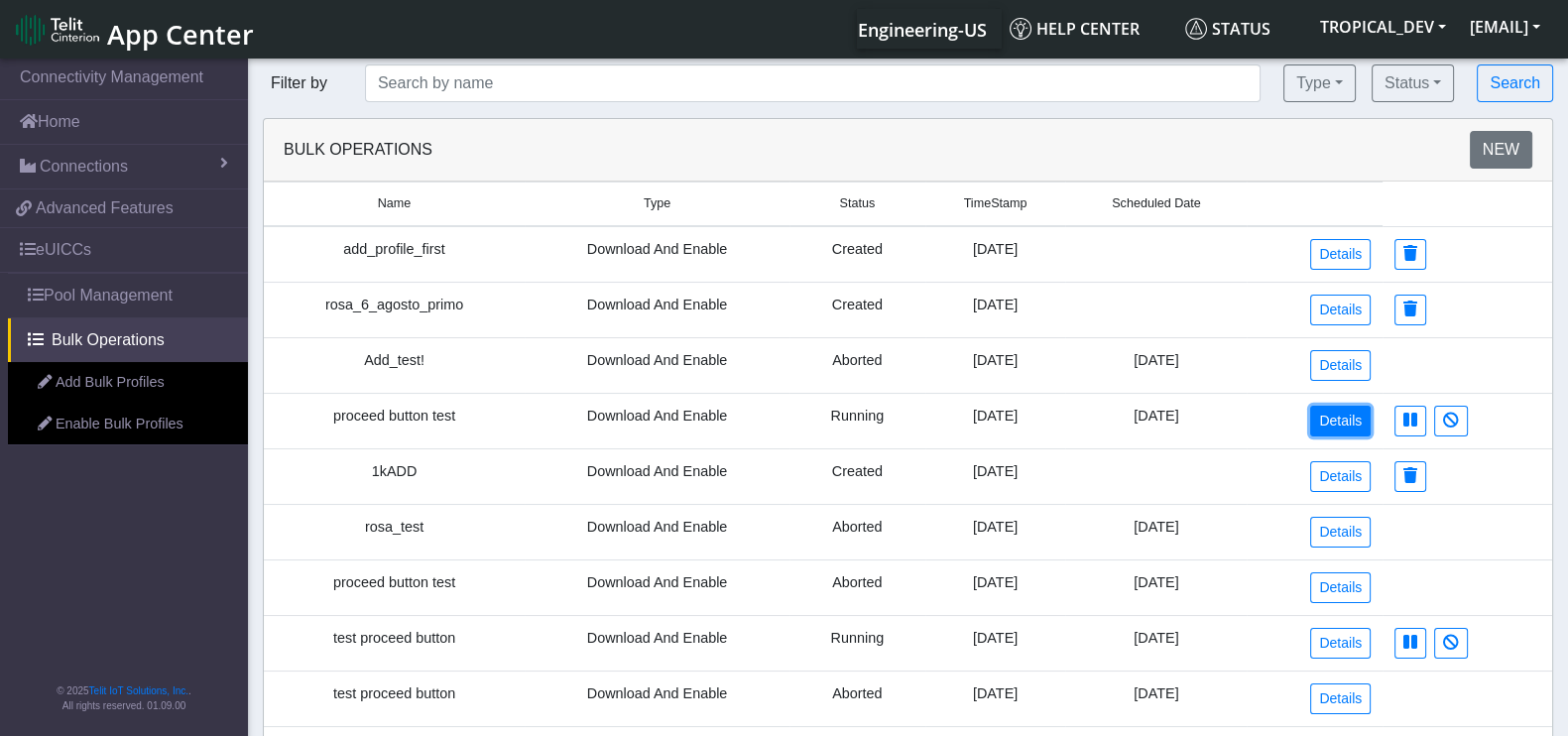 click on "Details" at bounding box center [1340, 421] 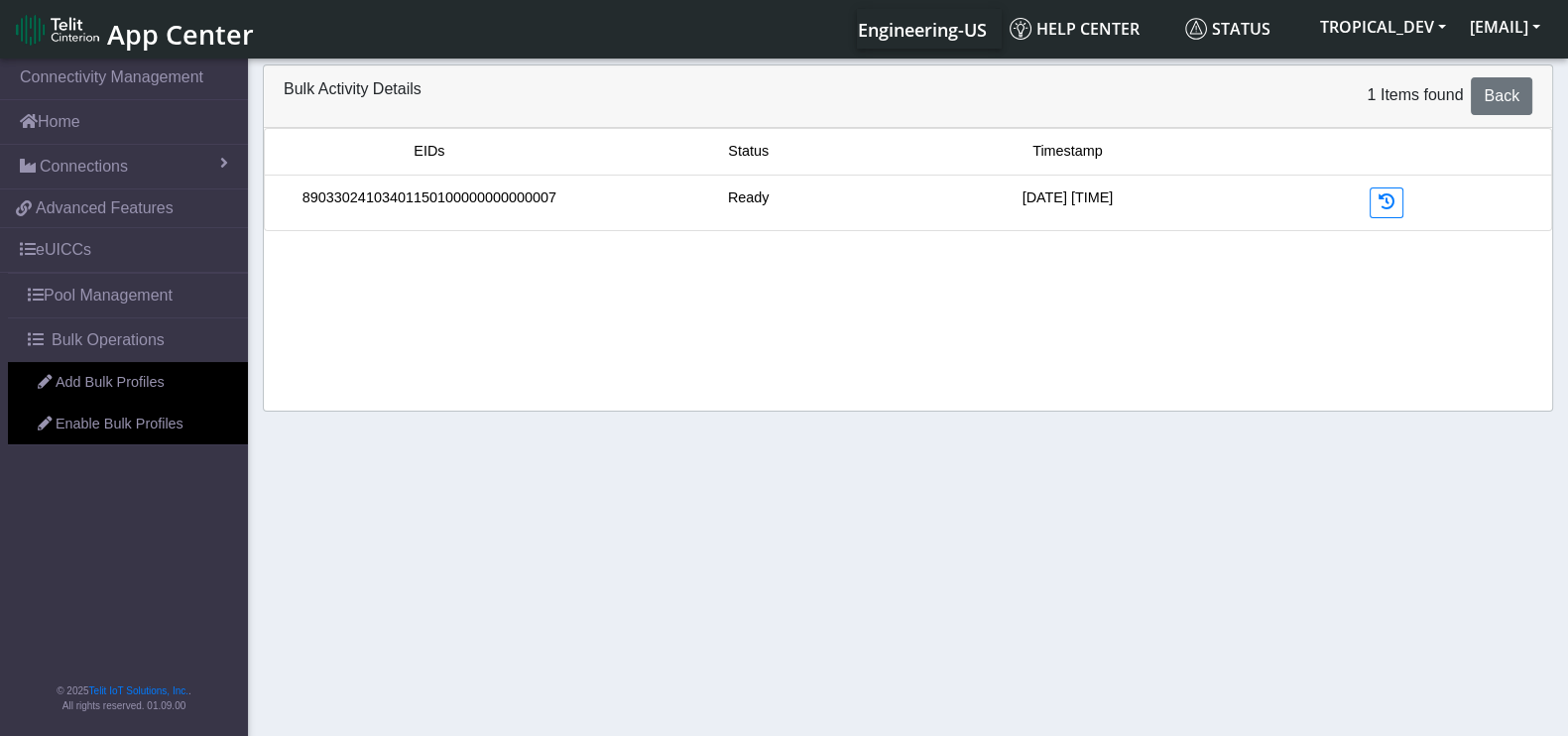 click on "89033024103401150100000000000007" at bounding box center [429, 198] 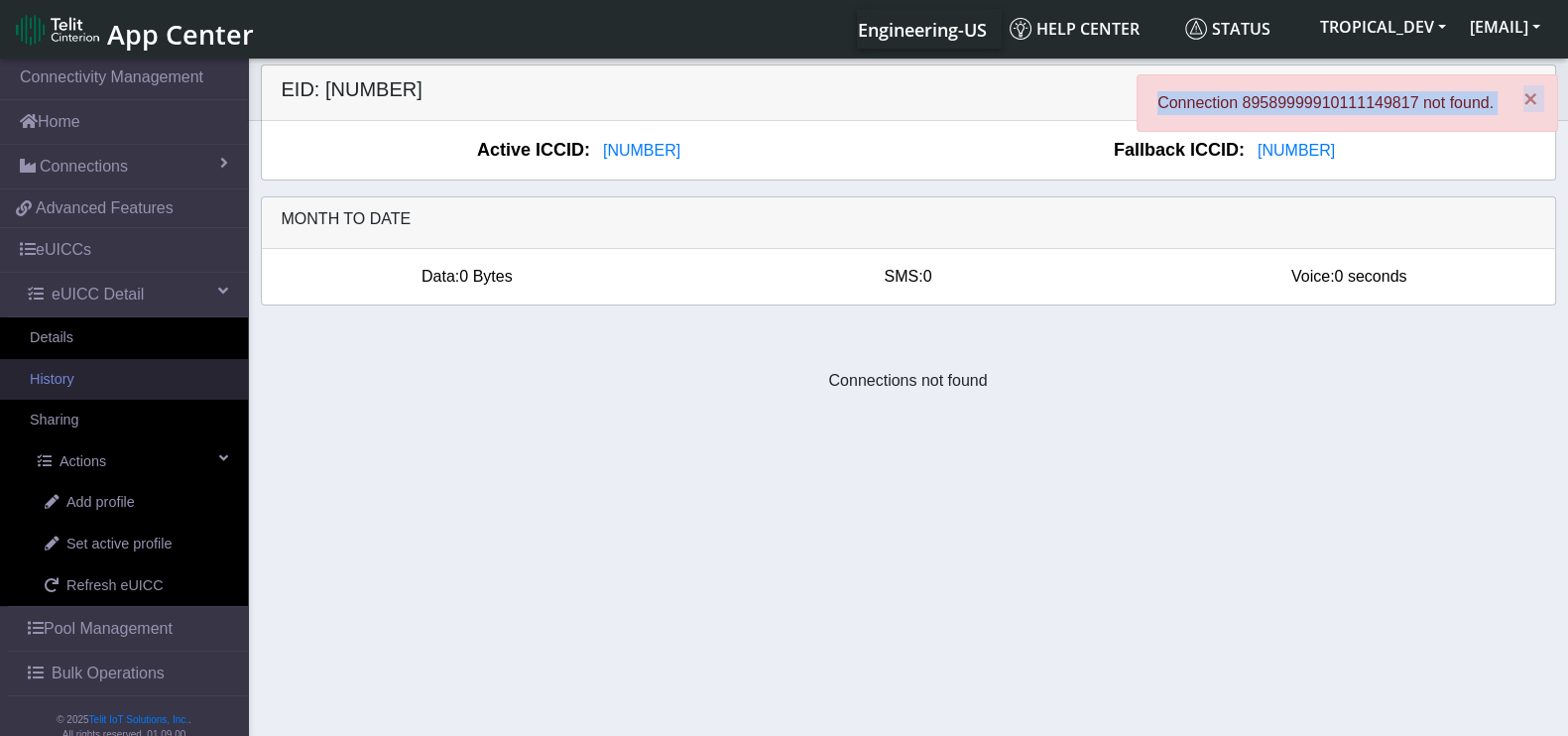 click on "History" at bounding box center [124, 380] 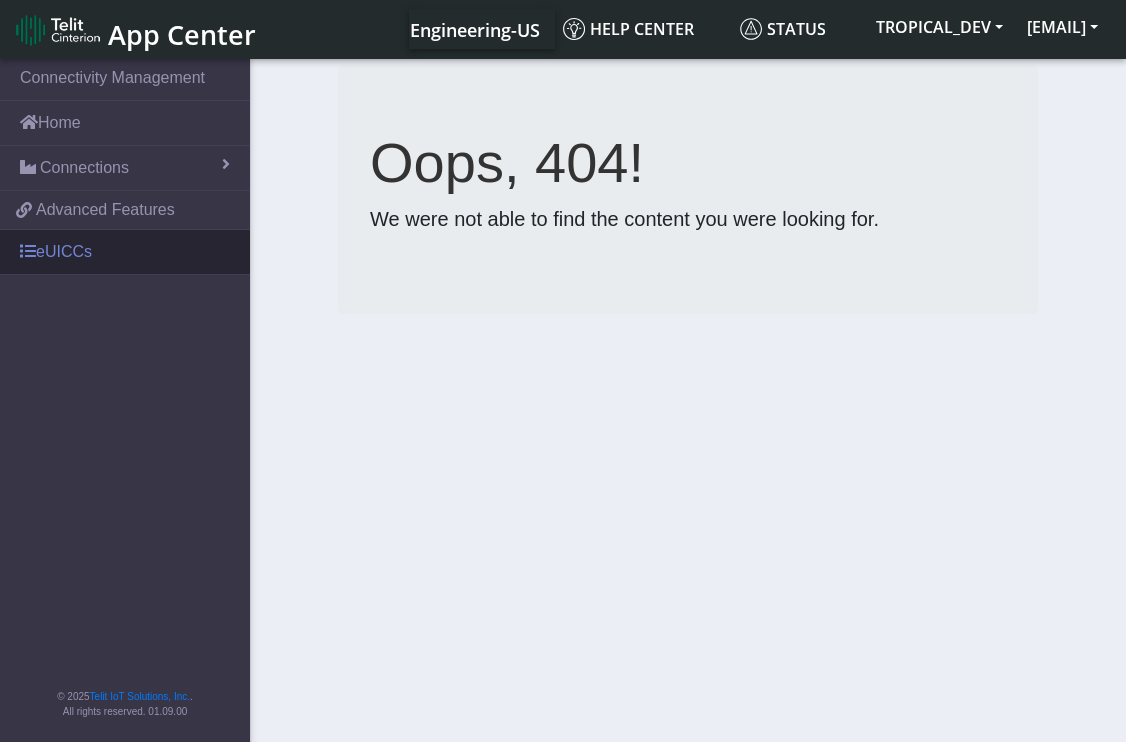 click on "eUICCs" at bounding box center [125, 252] 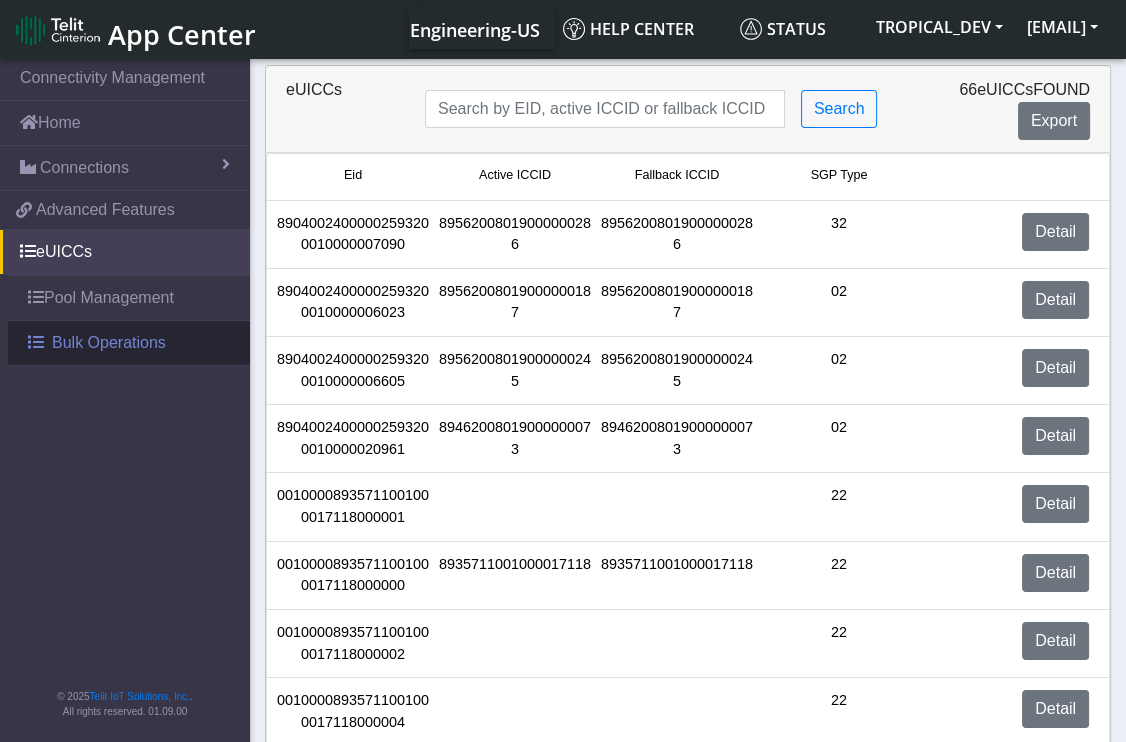 click on "Bulk Operations" at bounding box center (109, 343) 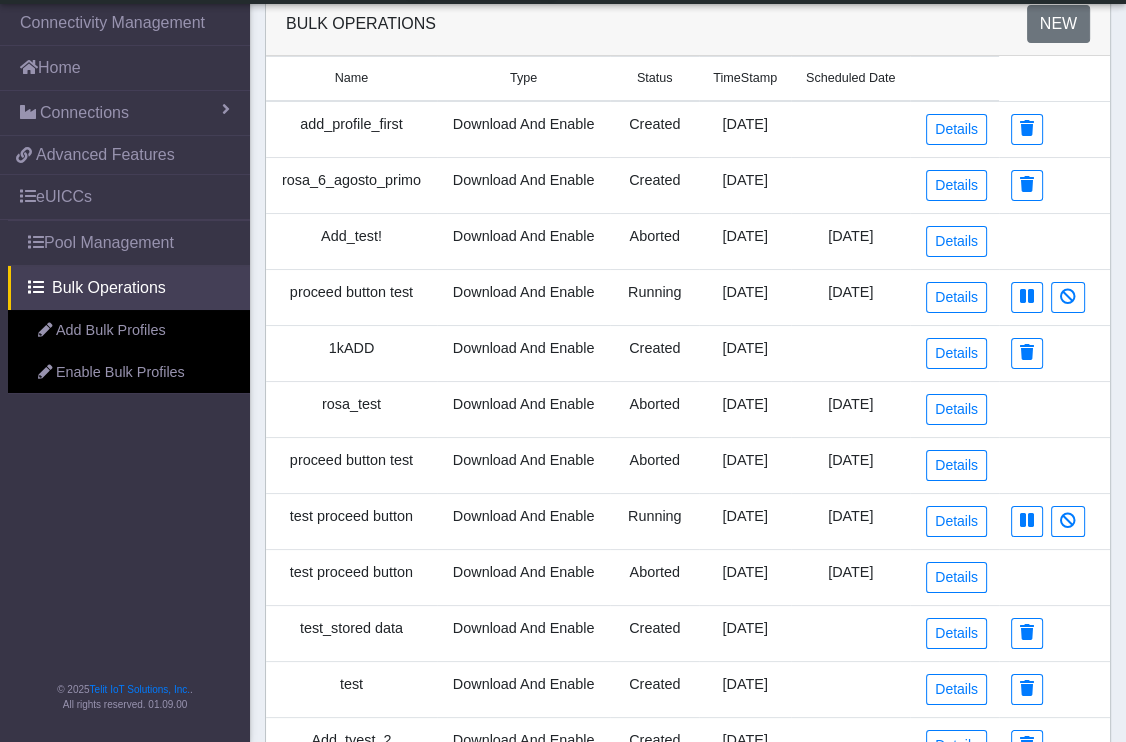 scroll, scrollTop: 124, scrollLeft: 0, axis: vertical 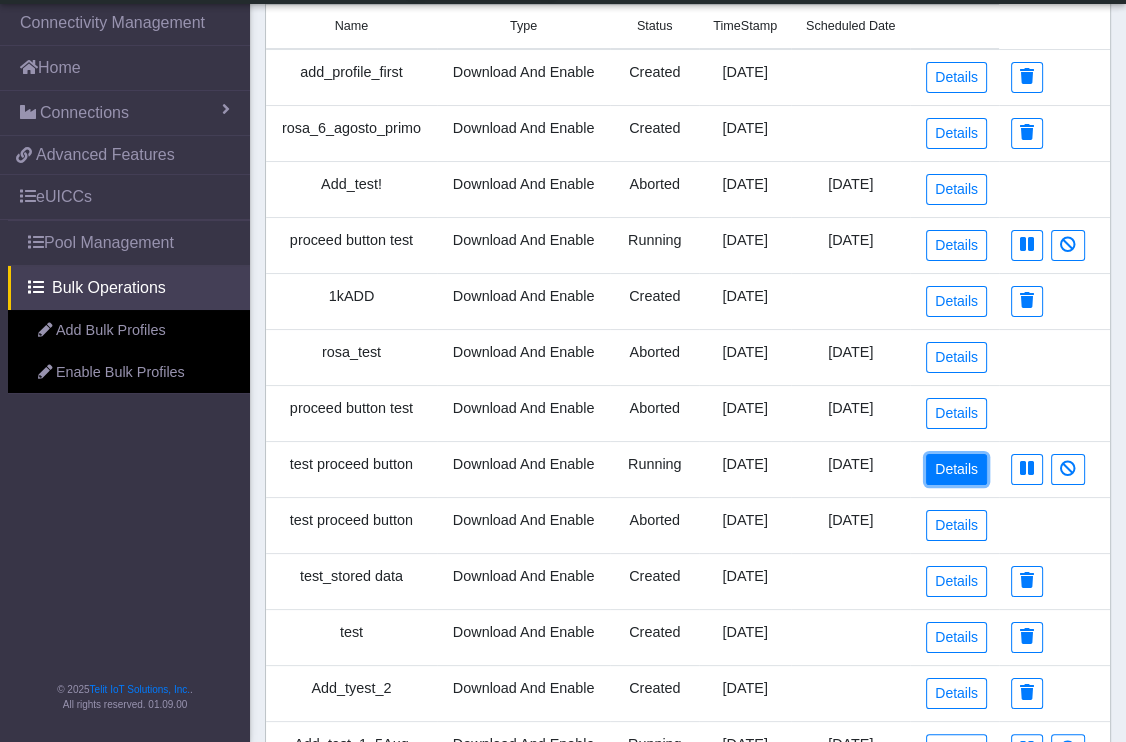 click on "Details" at bounding box center [956, 469] 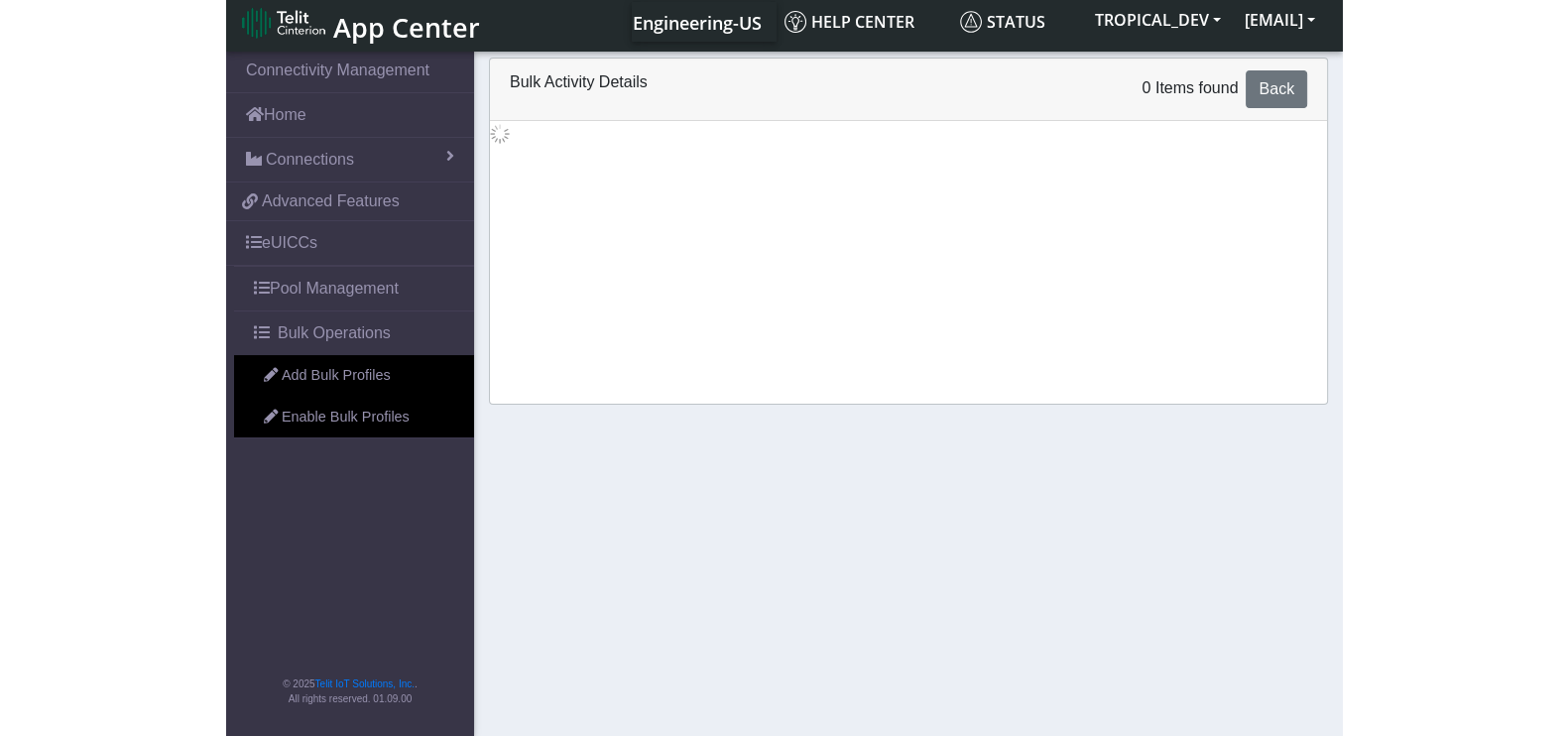 scroll, scrollTop: 0, scrollLeft: 0, axis: both 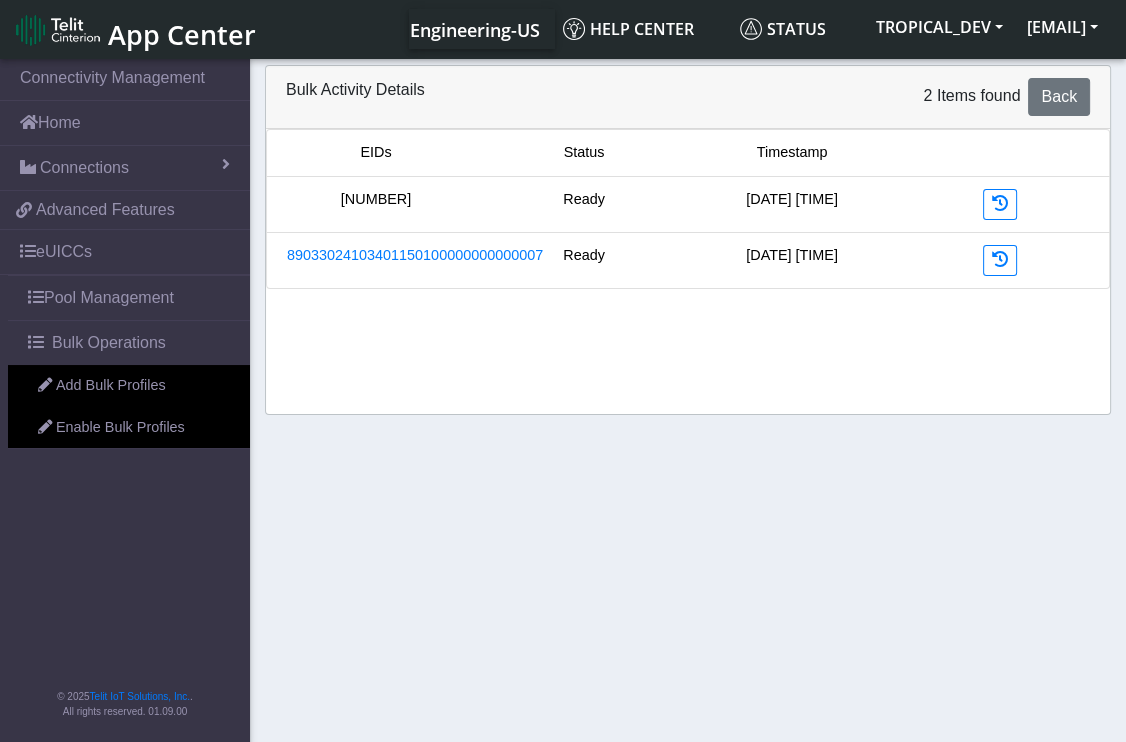 click on "[NUMBER]" at bounding box center (376, 200) 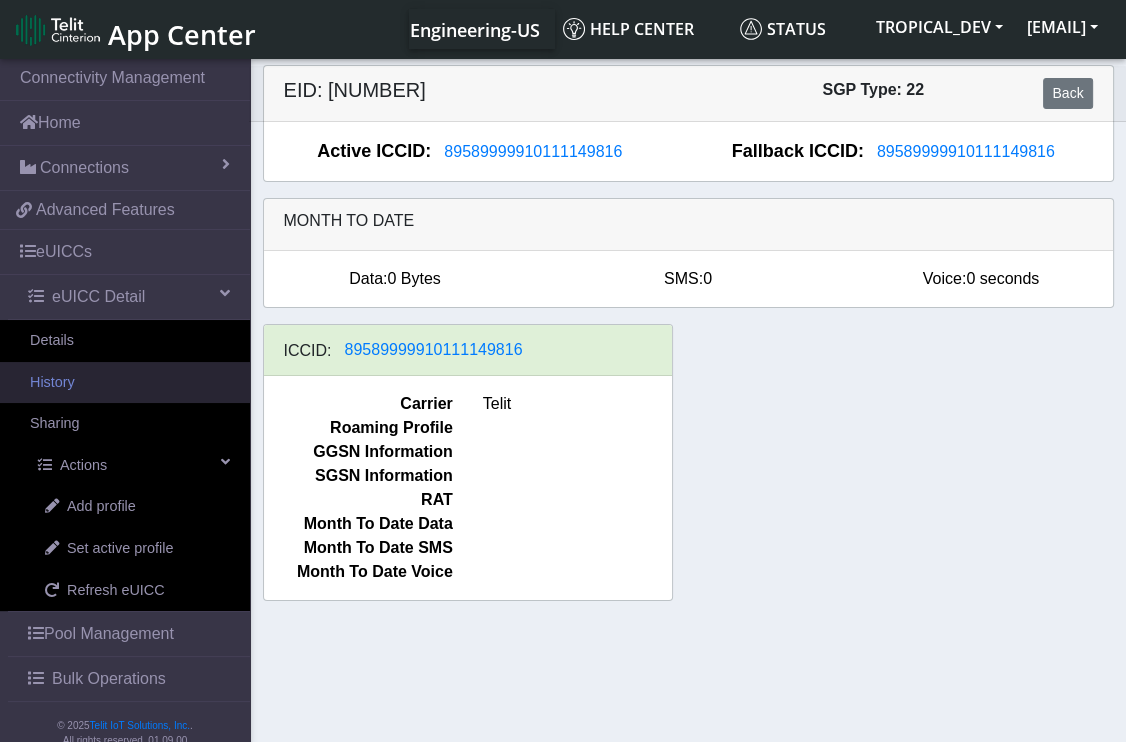 click on "History" at bounding box center [125, 383] 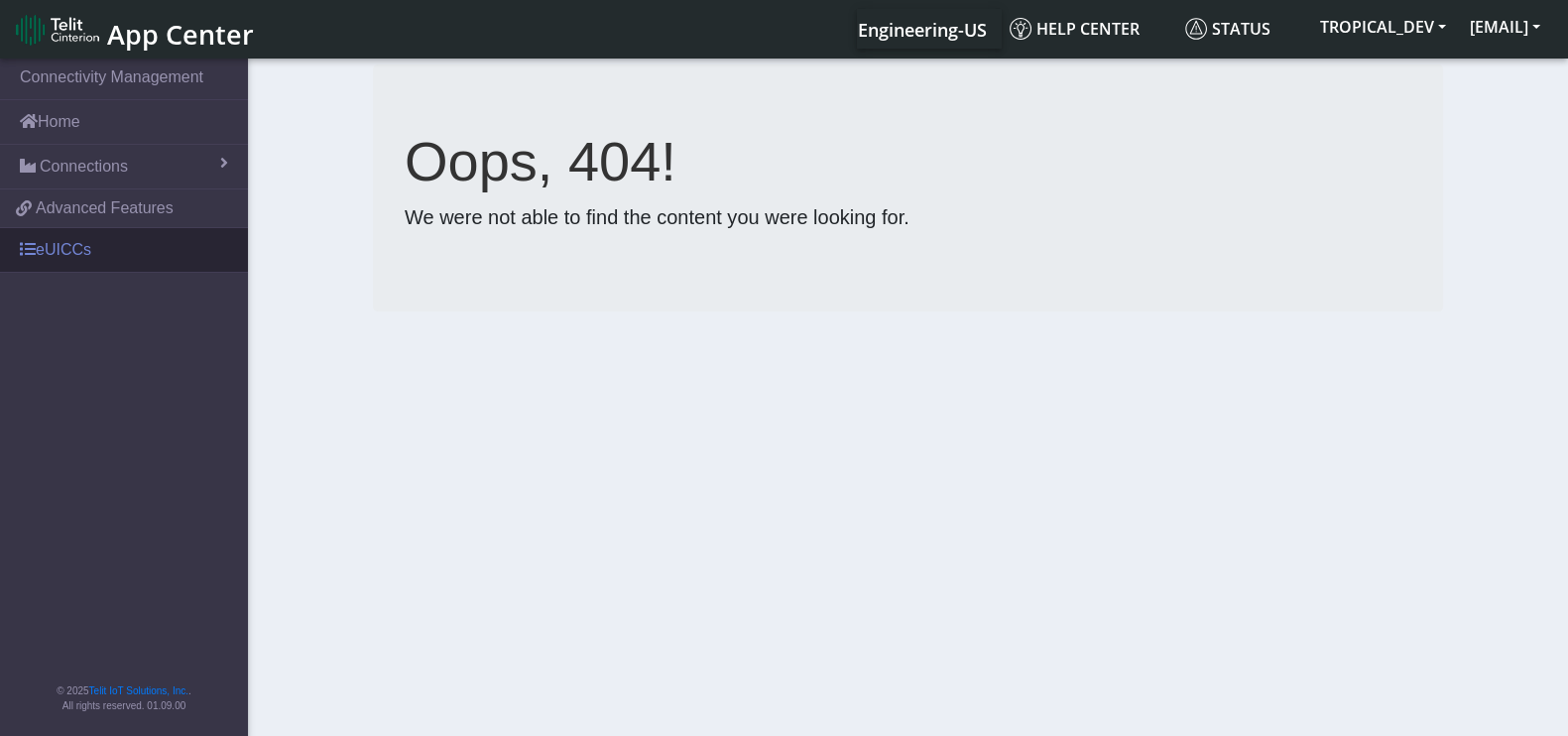 click on "eUICCs" at bounding box center [124, 250] 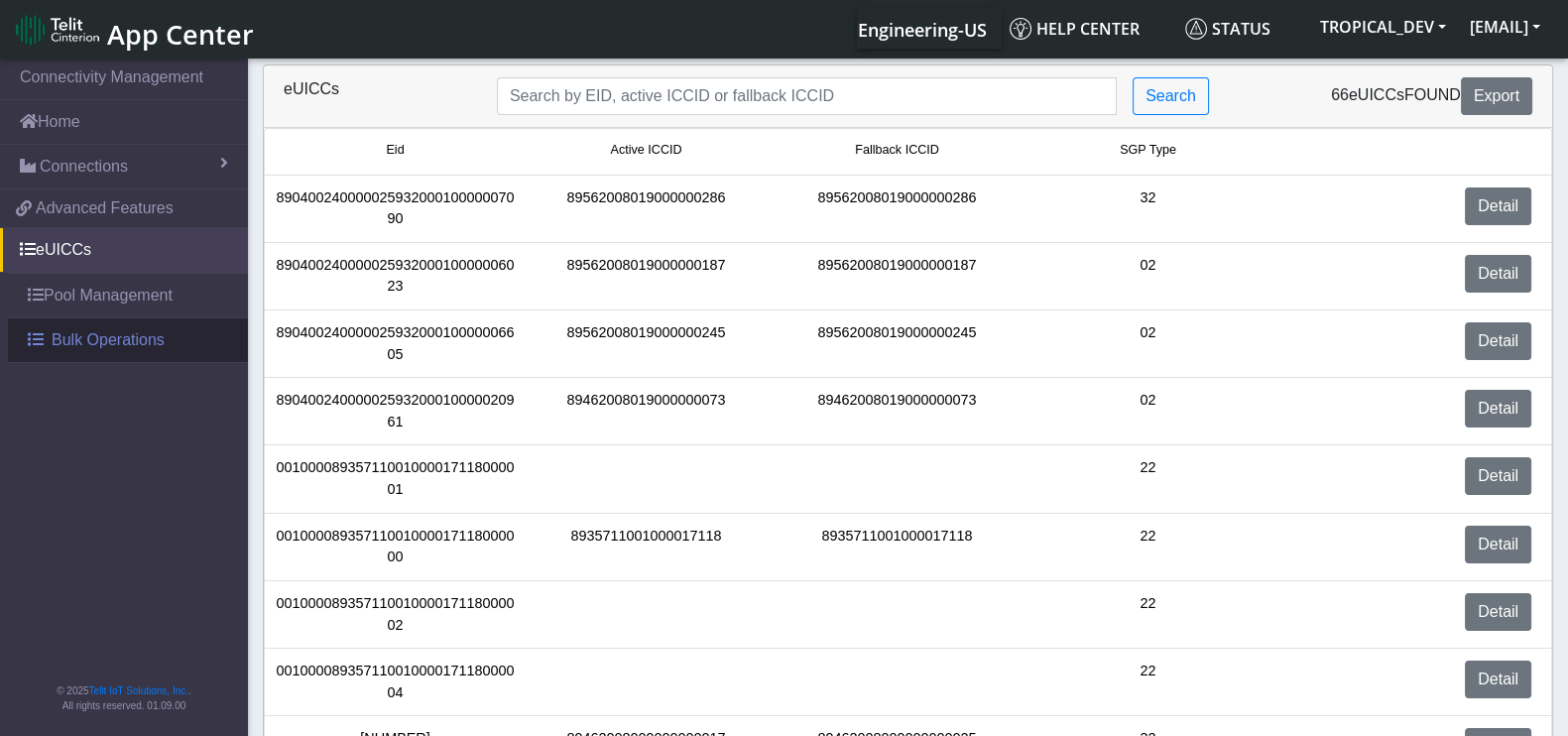 click on "Bulk Operations" at bounding box center (128, 340) 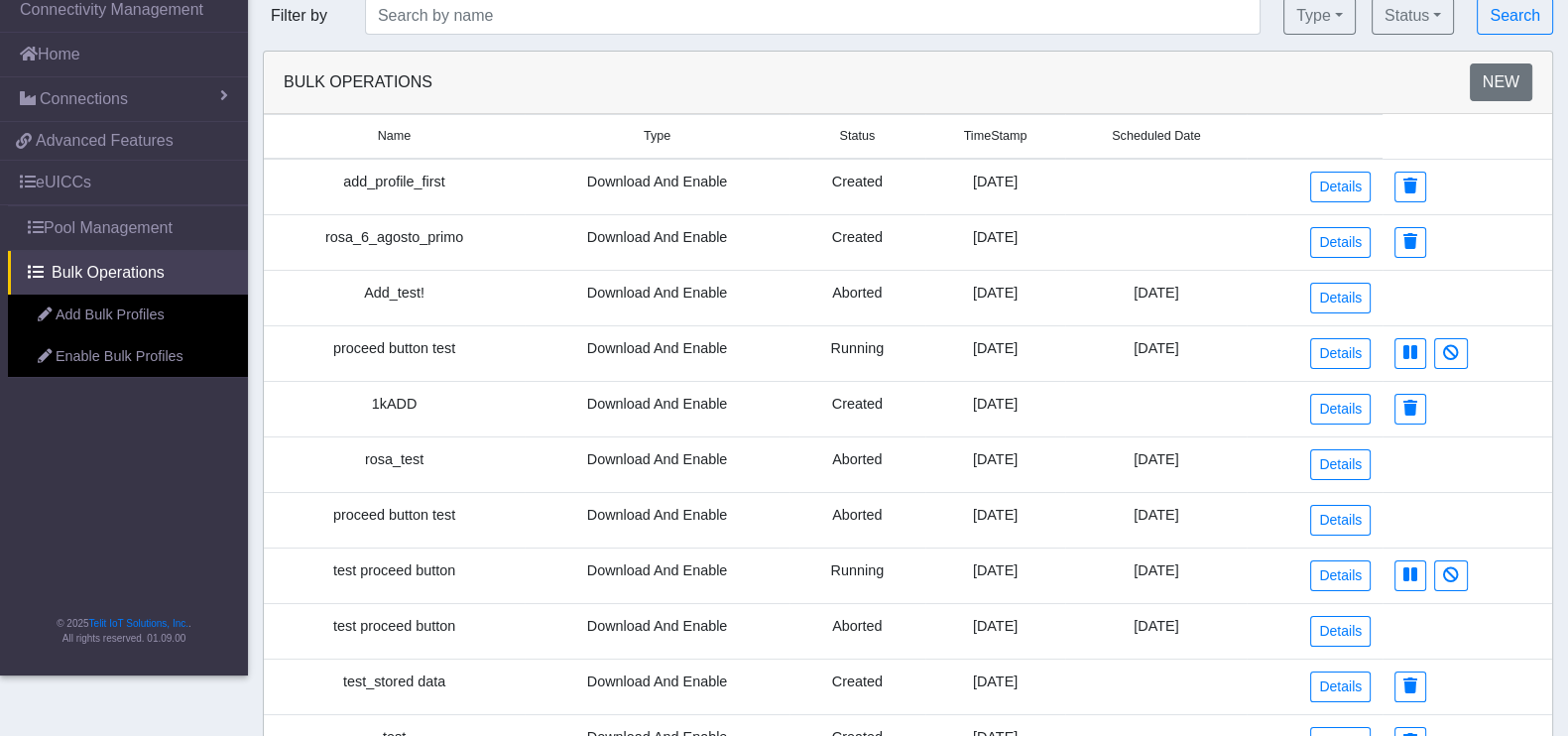 scroll, scrollTop: 123, scrollLeft: 0, axis: vertical 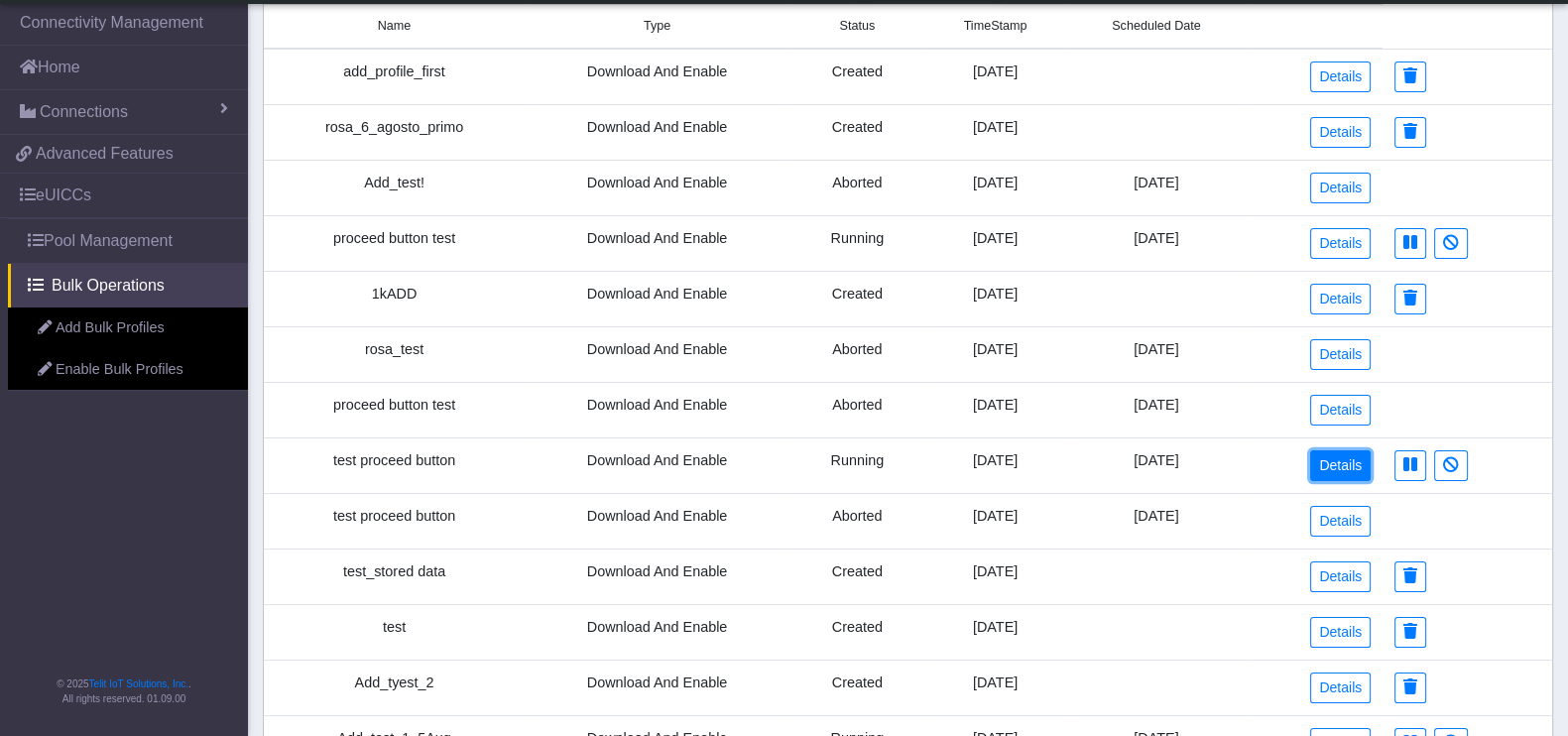 click on "Details" at bounding box center [1340, 465] 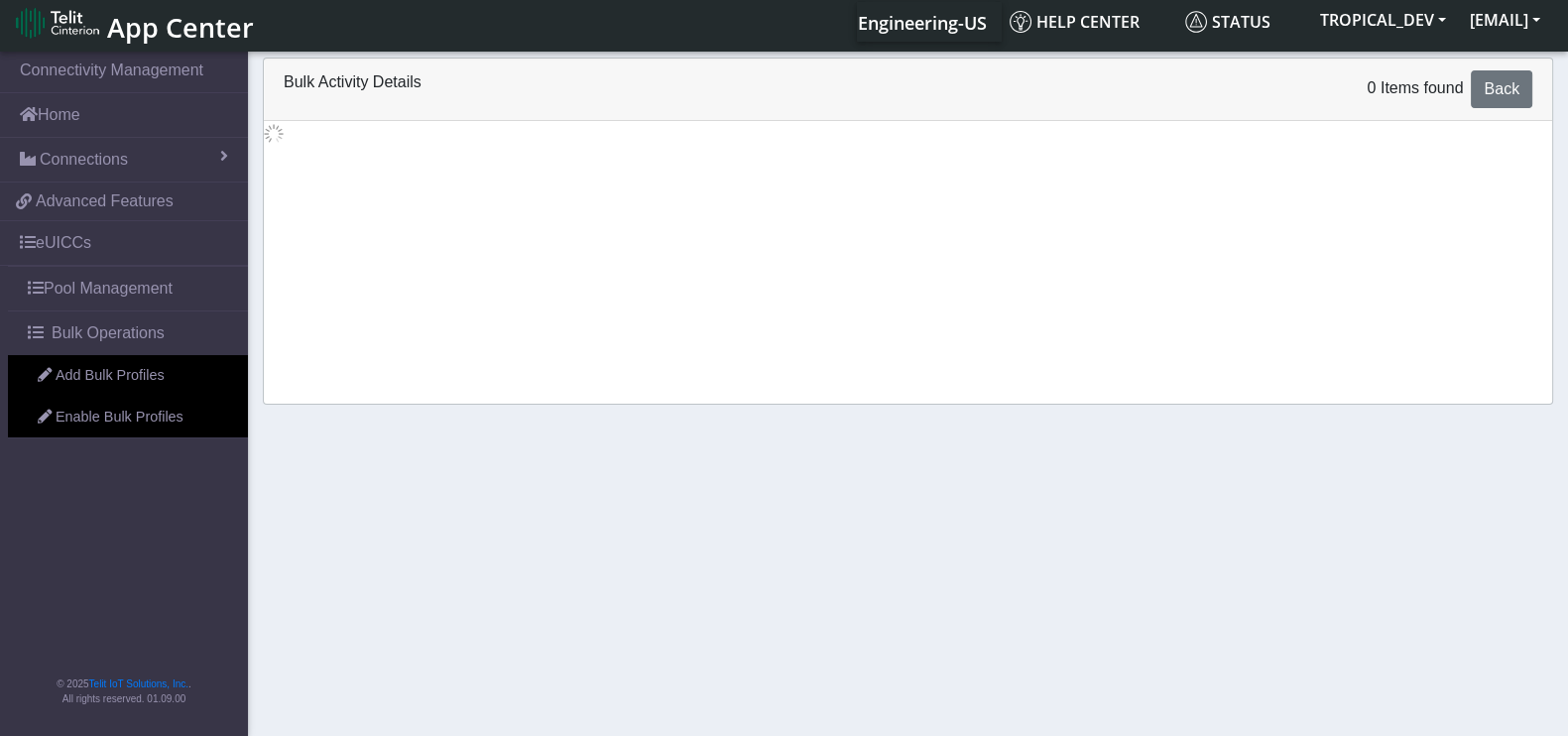 scroll, scrollTop: 0, scrollLeft: 0, axis: both 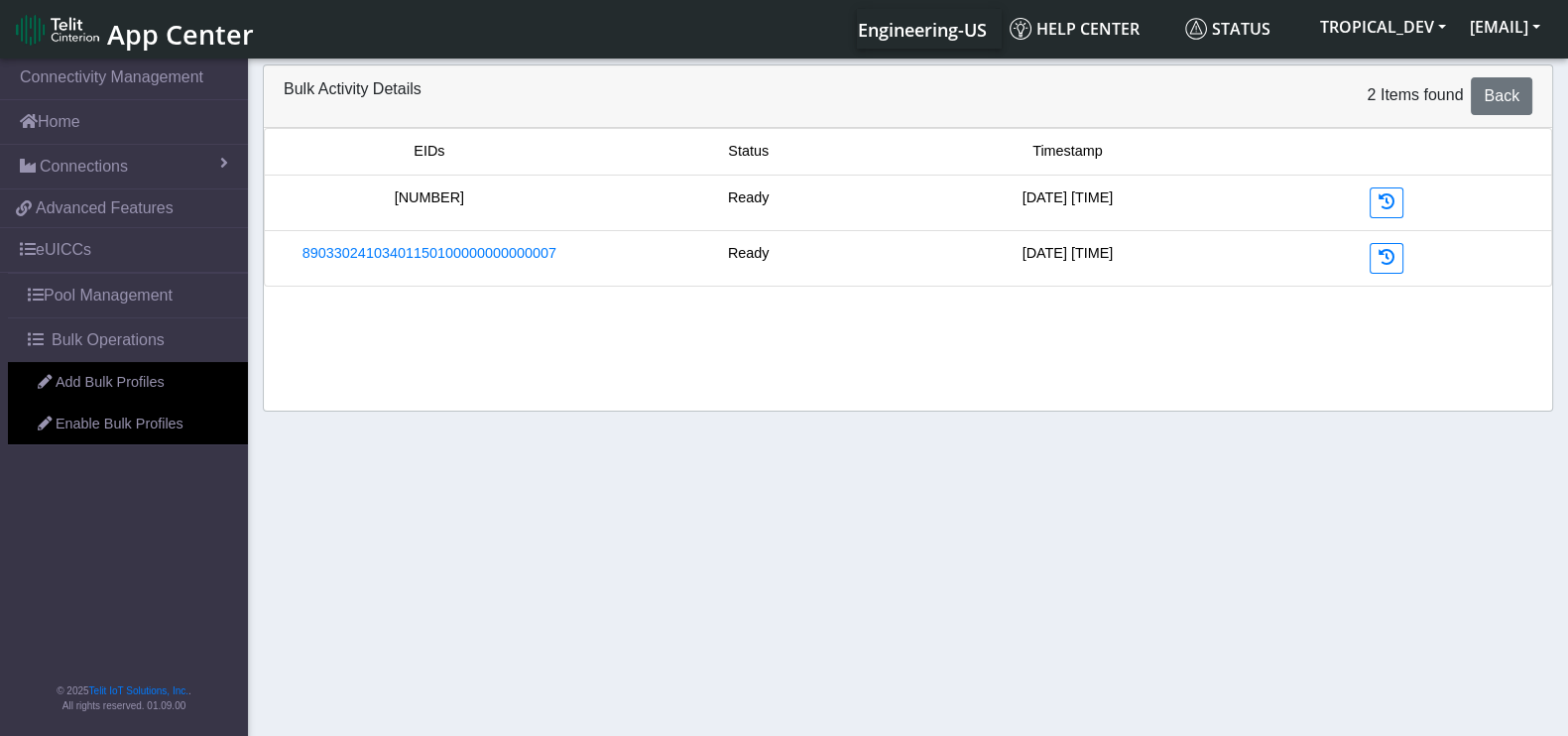 click on "[NUMBER]" at bounding box center [429, 198] 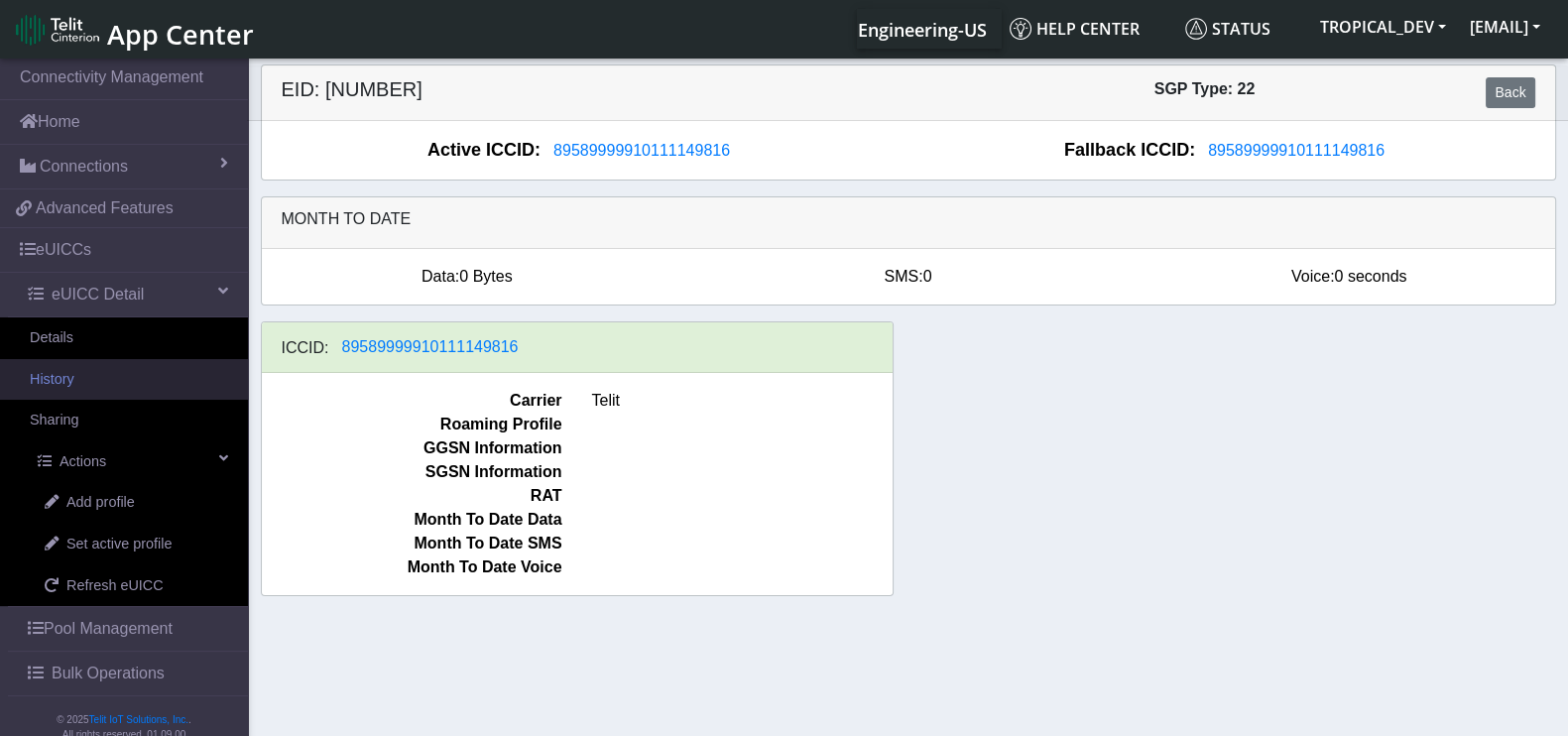 click on "History" at bounding box center (124, 380) 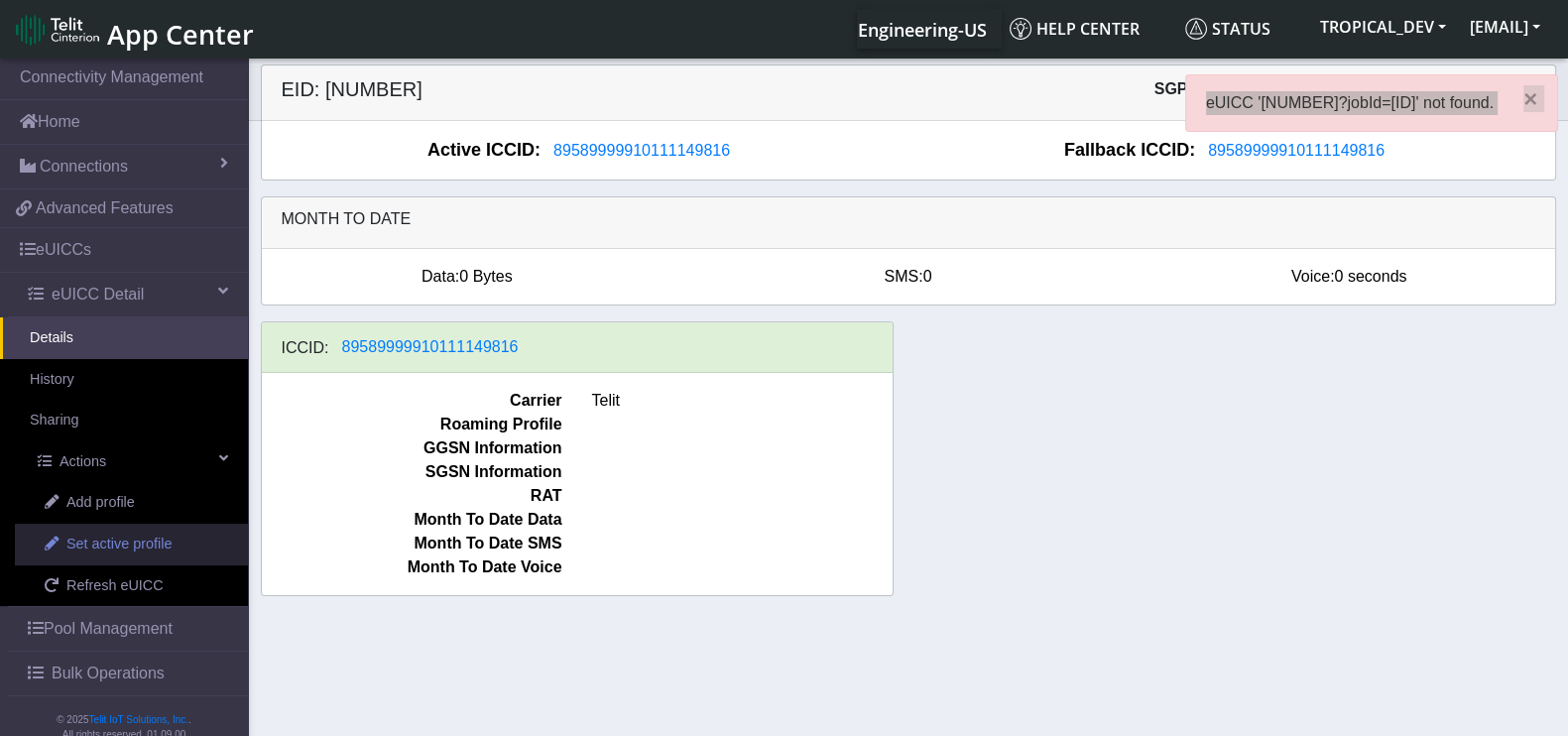 scroll, scrollTop: 27, scrollLeft: 0, axis: vertical 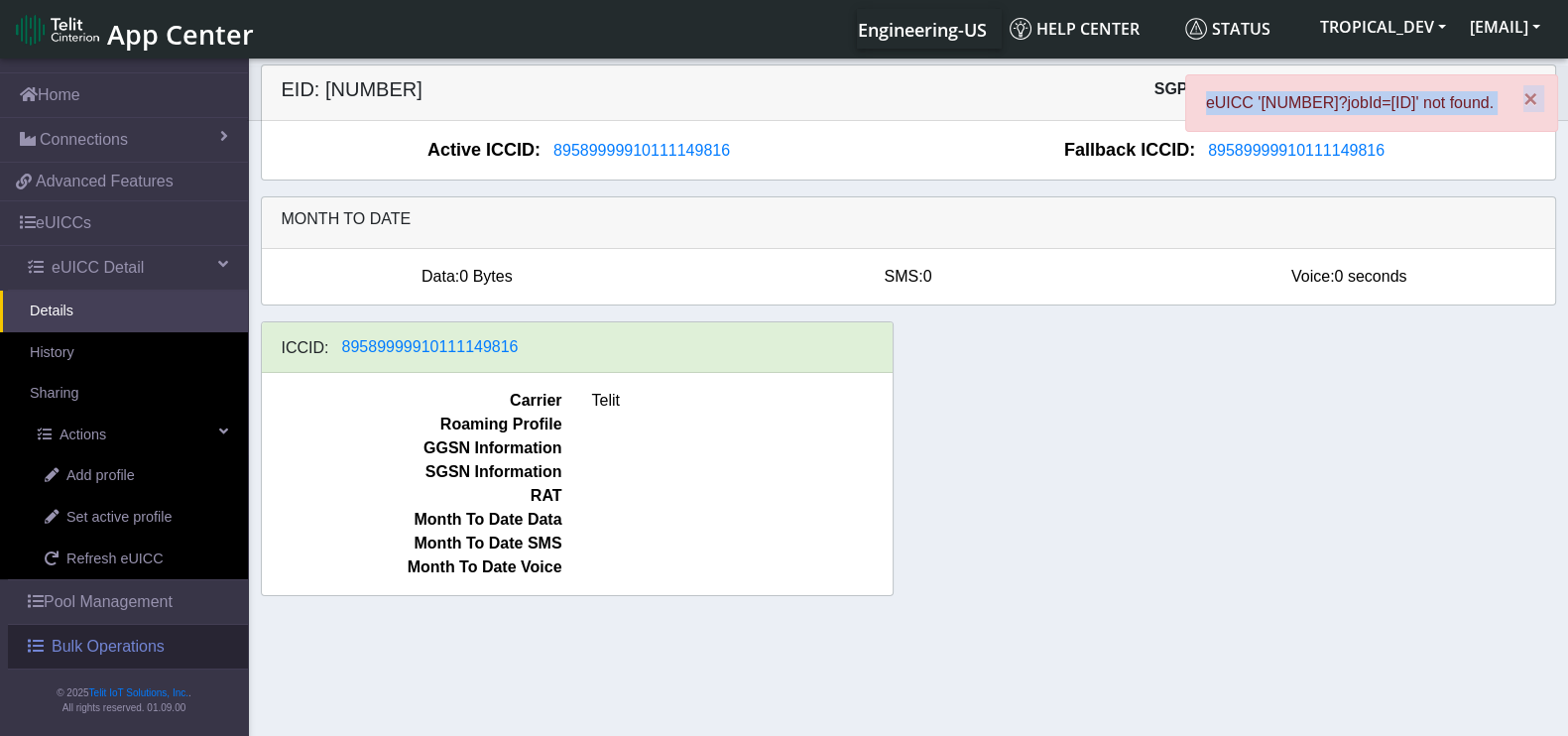 click on "Bulk Operations" at bounding box center [108, 647] 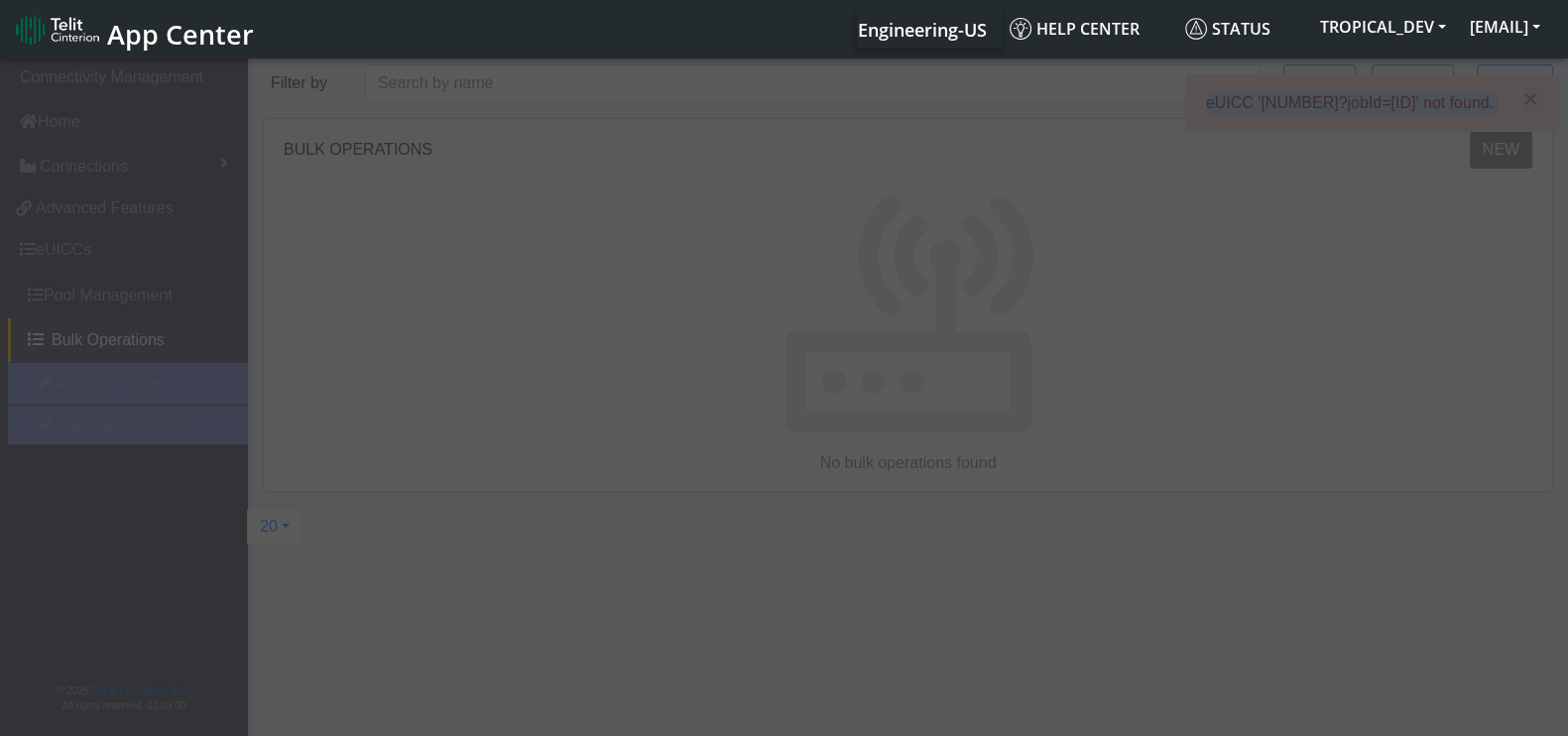scroll, scrollTop: 0, scrollLeft: 0, axis: both 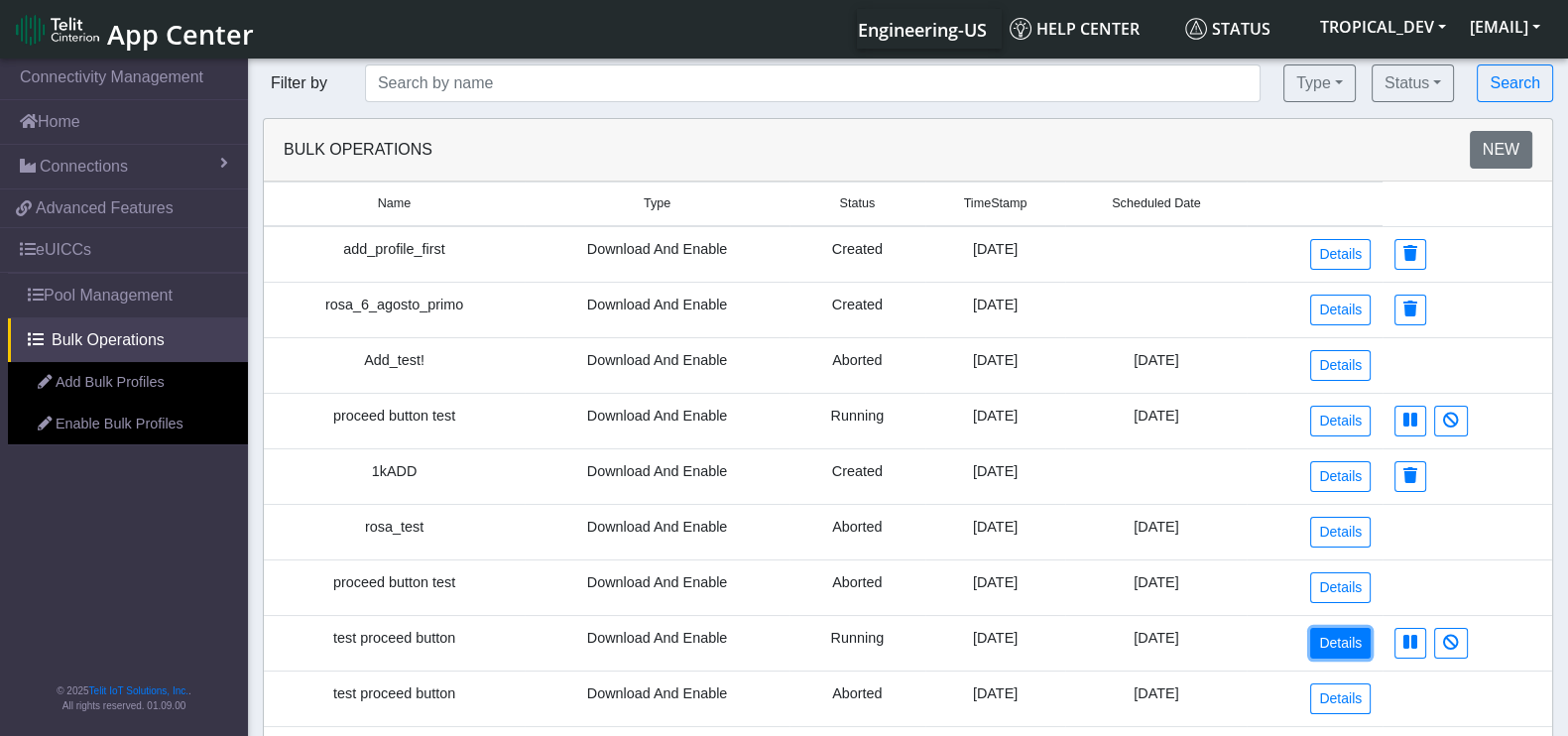 click on "Details" at bounding box center (1340, 643) 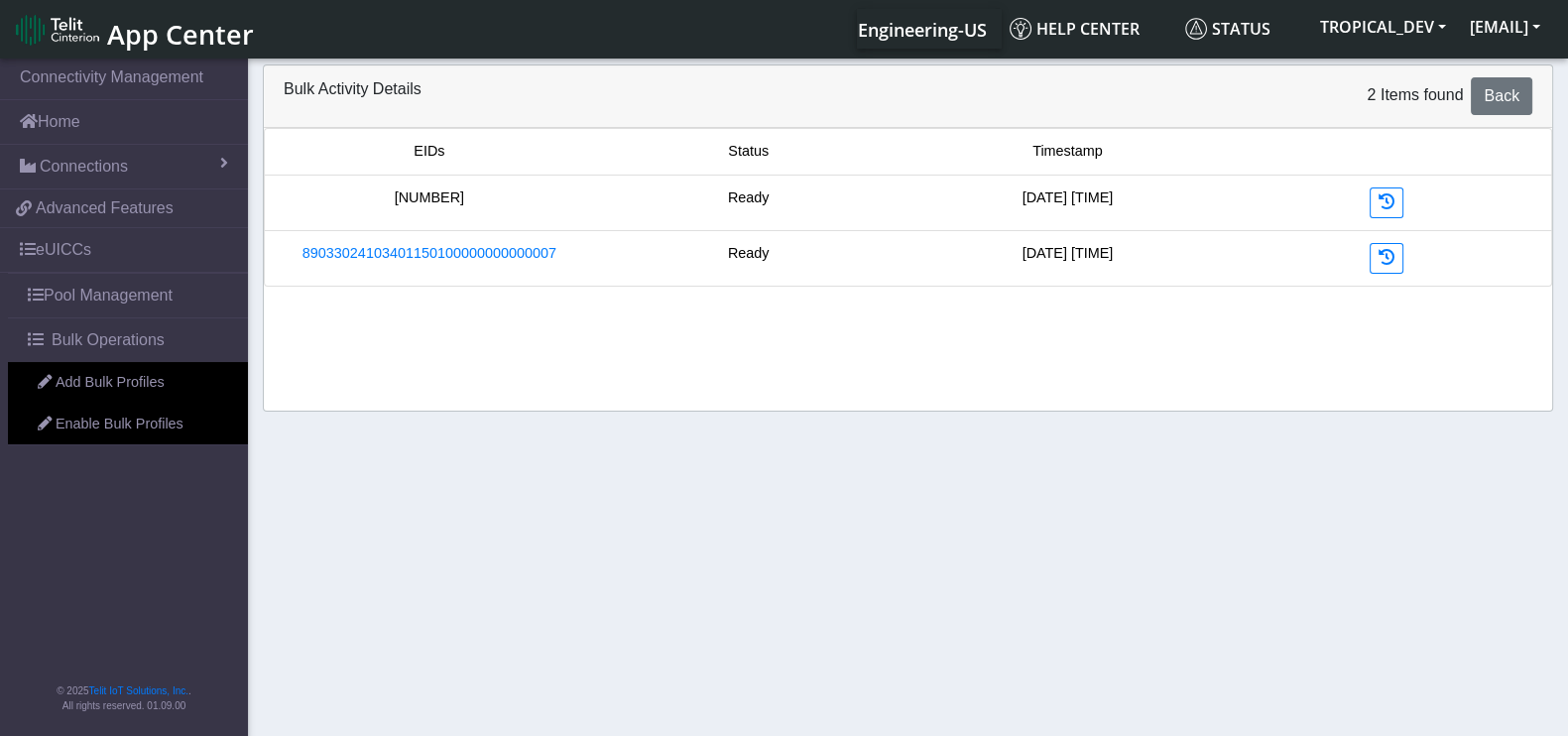 click on "[NUMBER]" at bounding box center [429, 198] 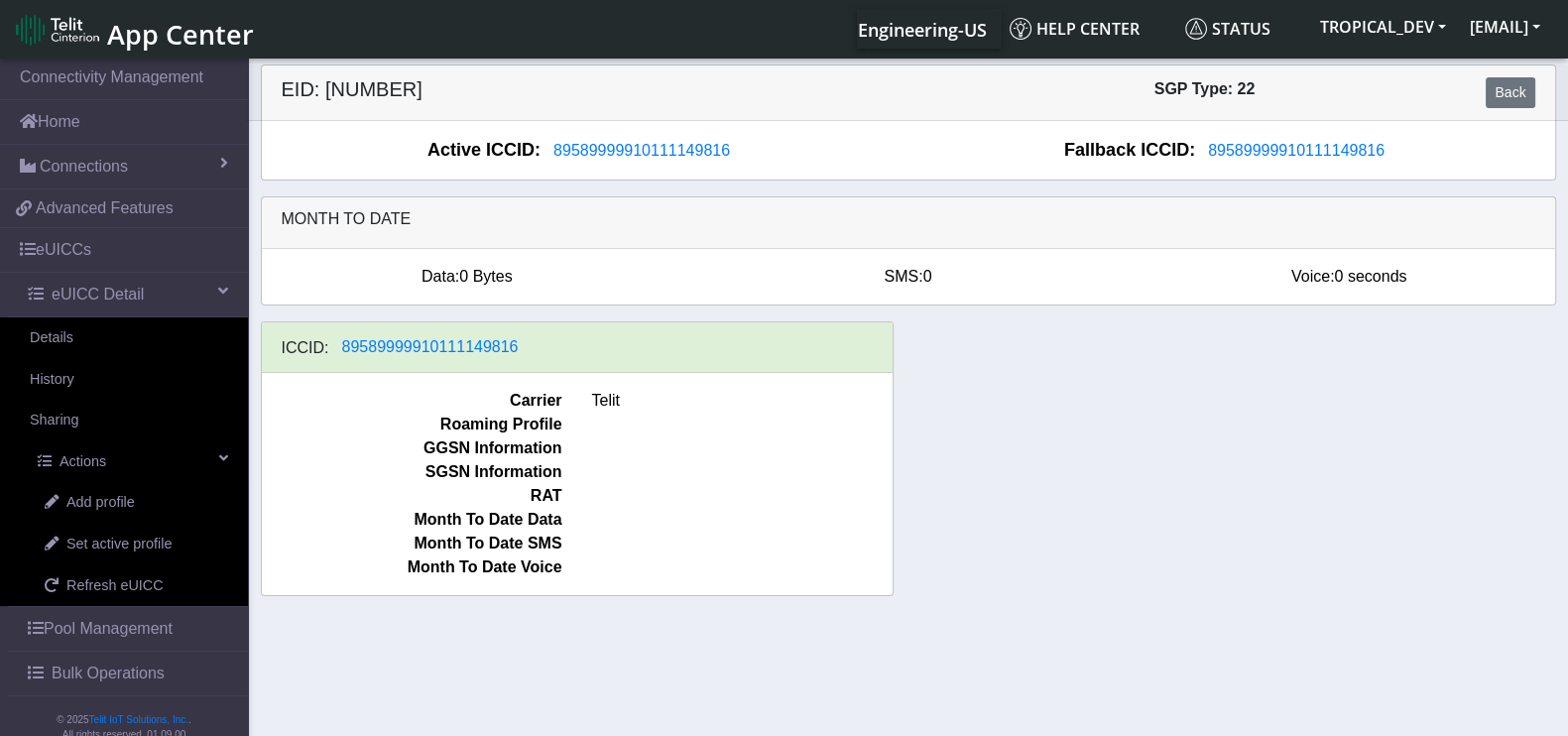click on "EID: [NUMBER]" at bounding box center [587, 92] 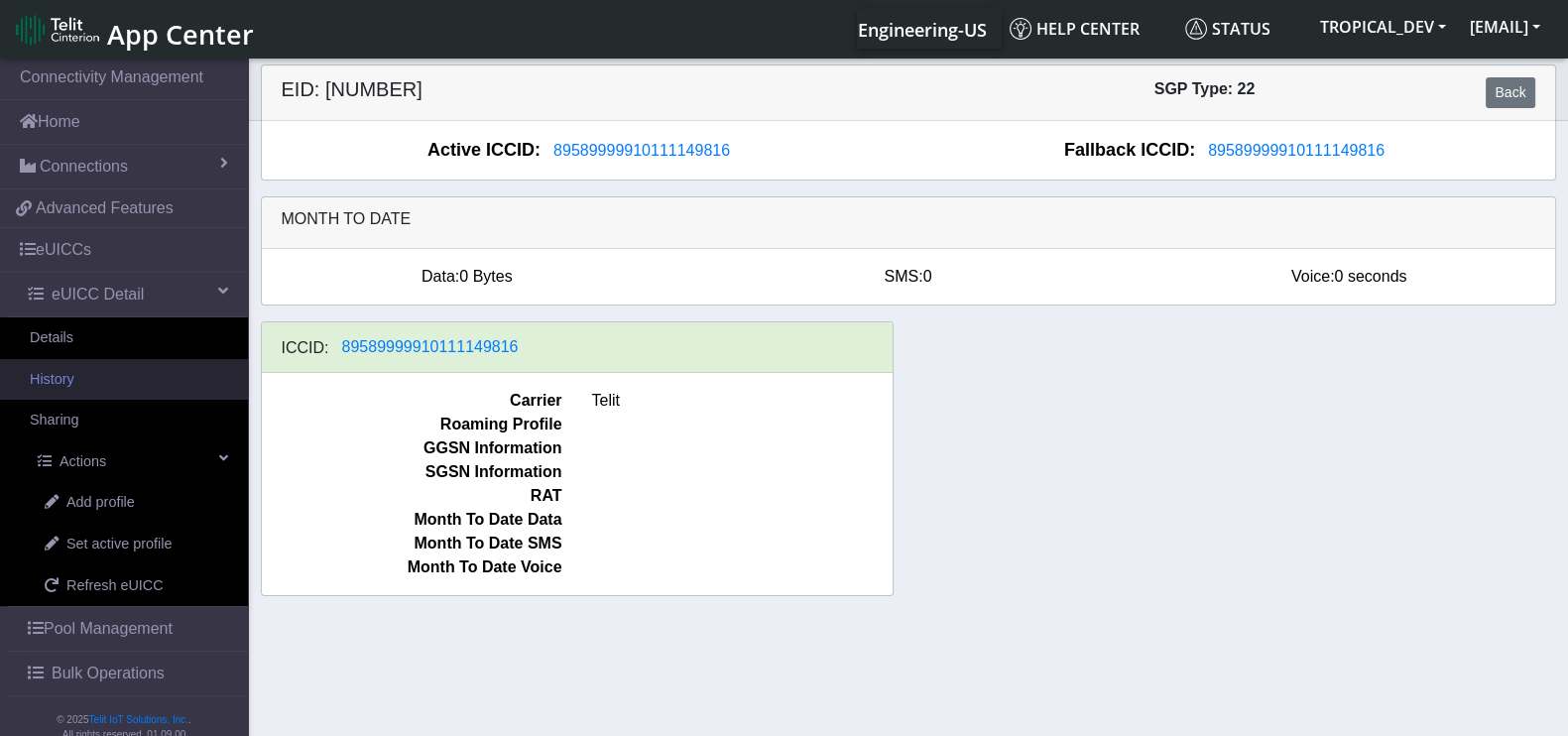 click on "History" at bounding box center [124, 380] 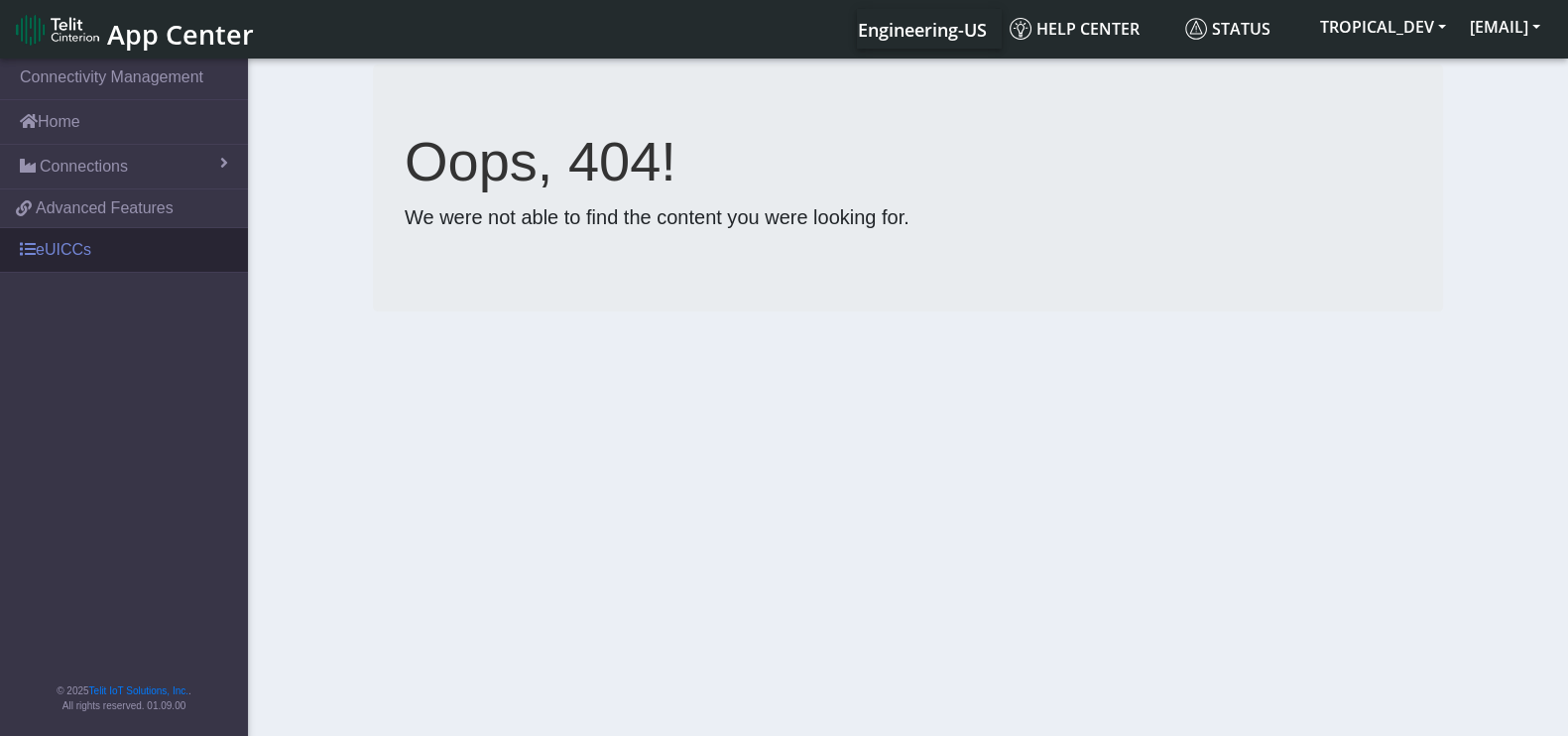 click on "eUICCs" at bounding box center (124, 250) 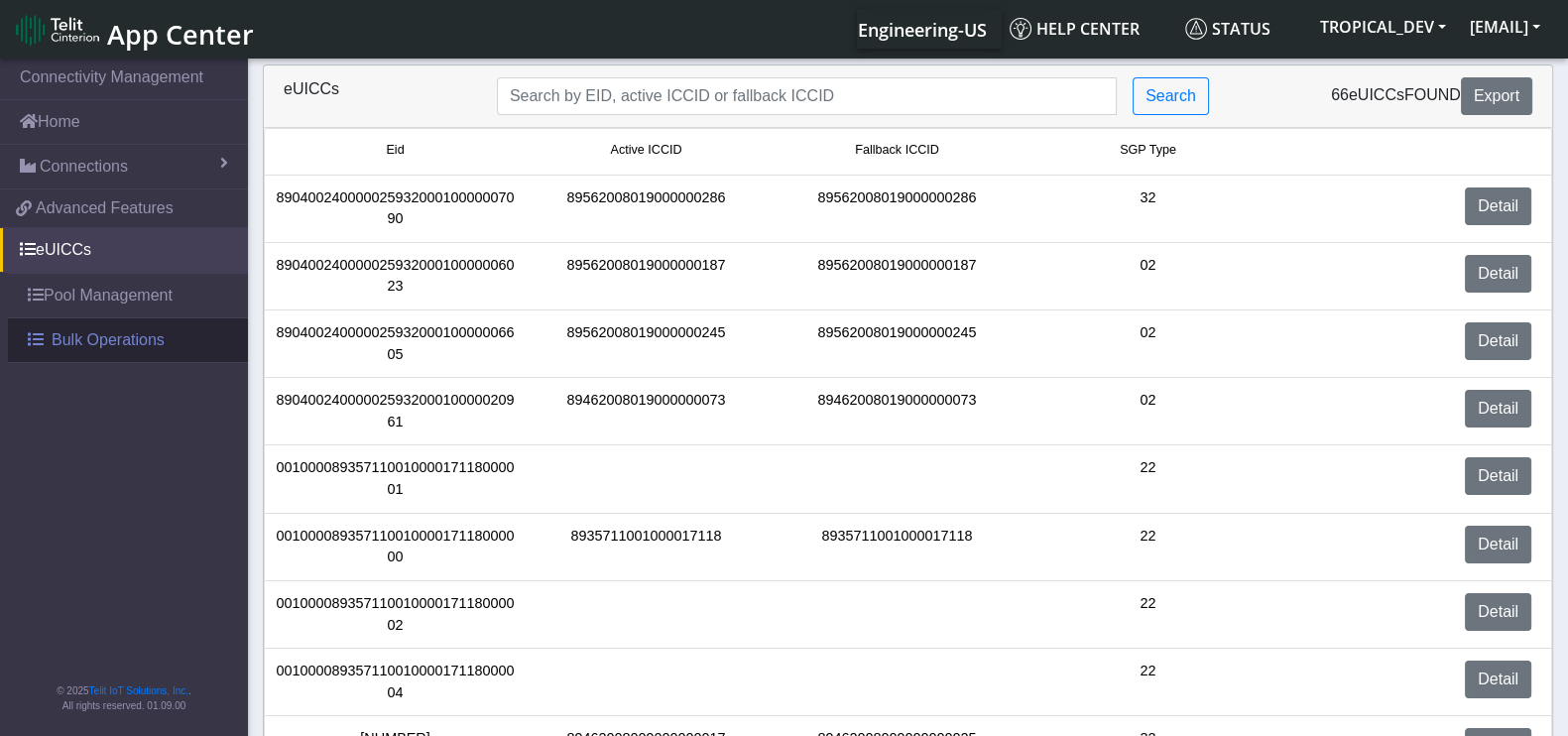 click on "Bulk Operations" at bounding box center [108, 340] 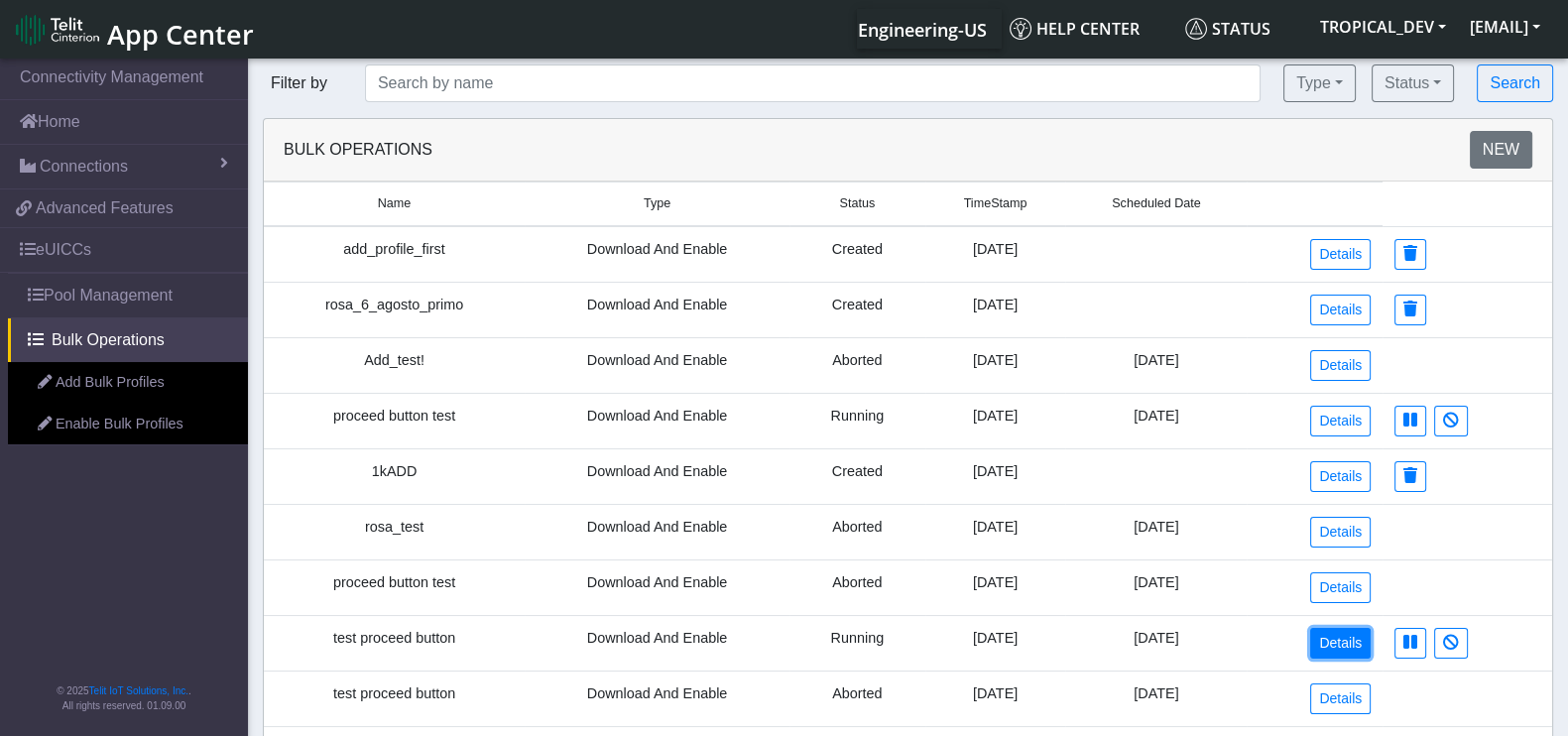 click on "Details" at bounding box center [1340, 643] 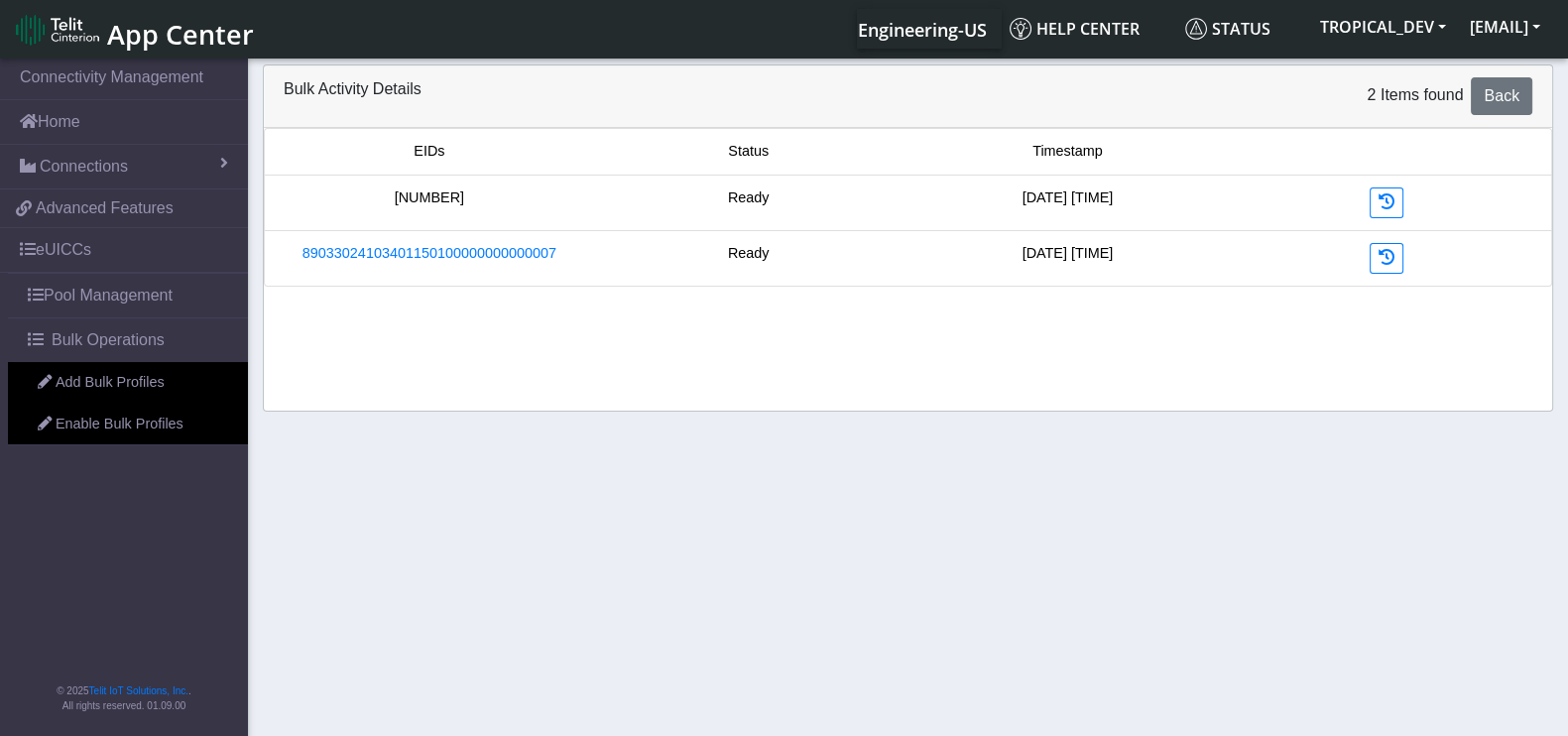 click on "[NUMBER]" at bounding box center (429, 198) 